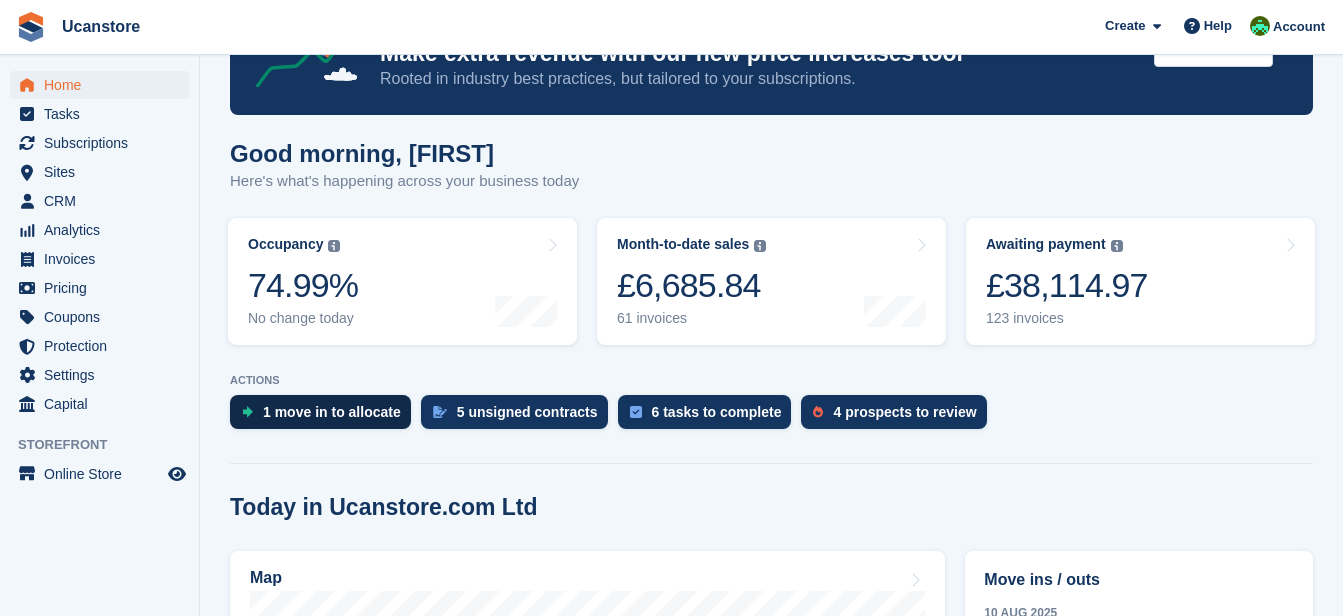 scroll, scrollTop: 0, scrollLeft: 0, axis: both 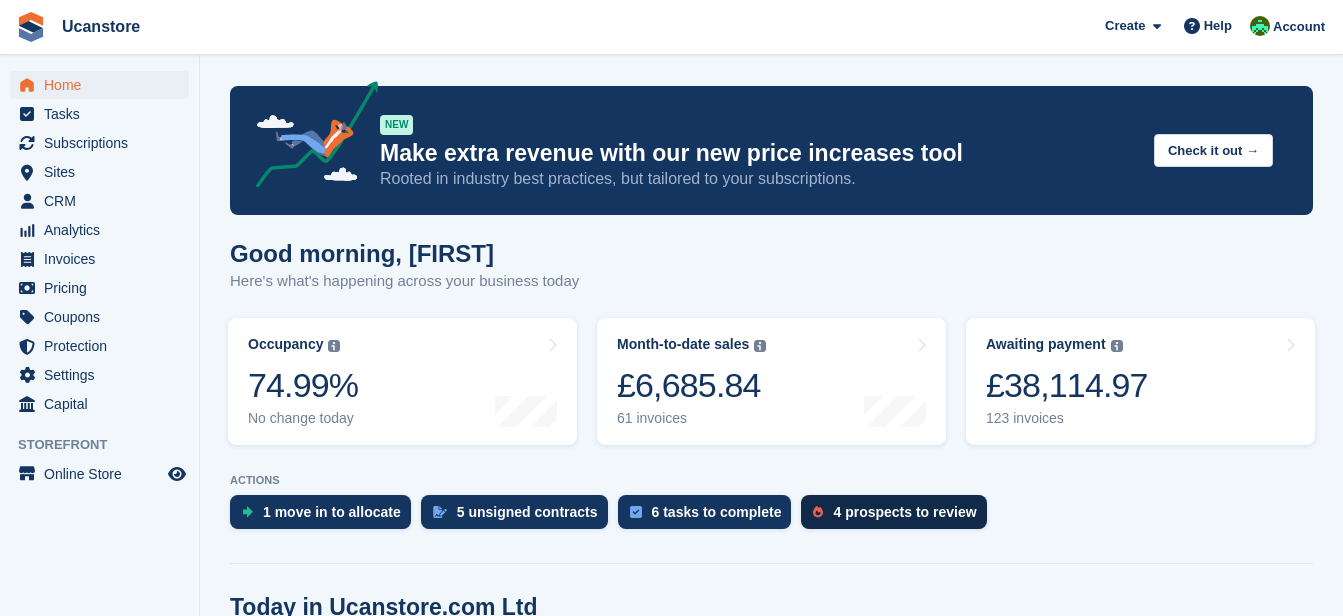 click on "4
prospects to review" at bounding box center [904, 512] 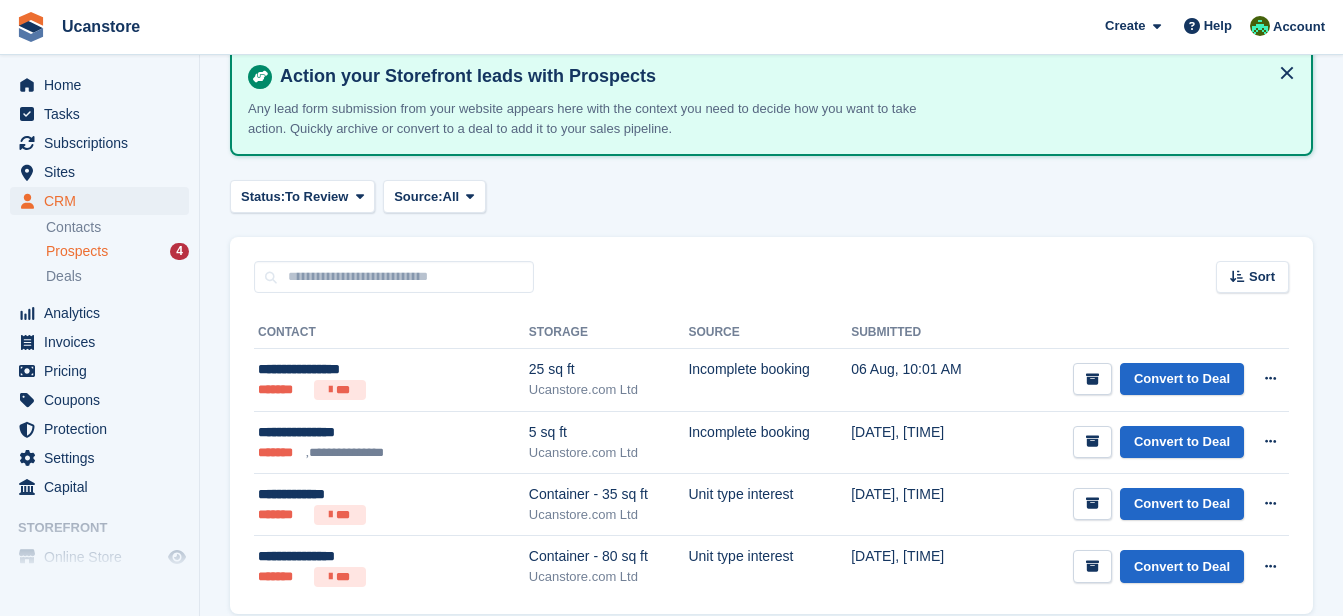 scroll, scrollTop: 0, scrollLeft: 0, axis: both 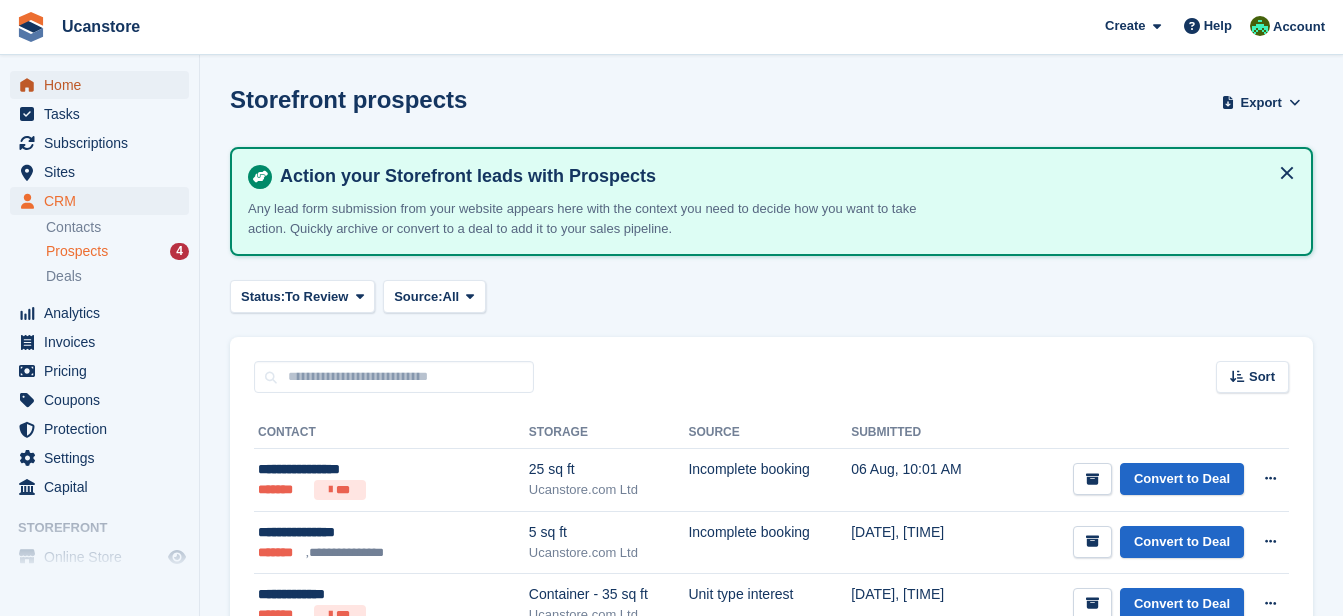 click on "Home" at bounding box center [104, 85] 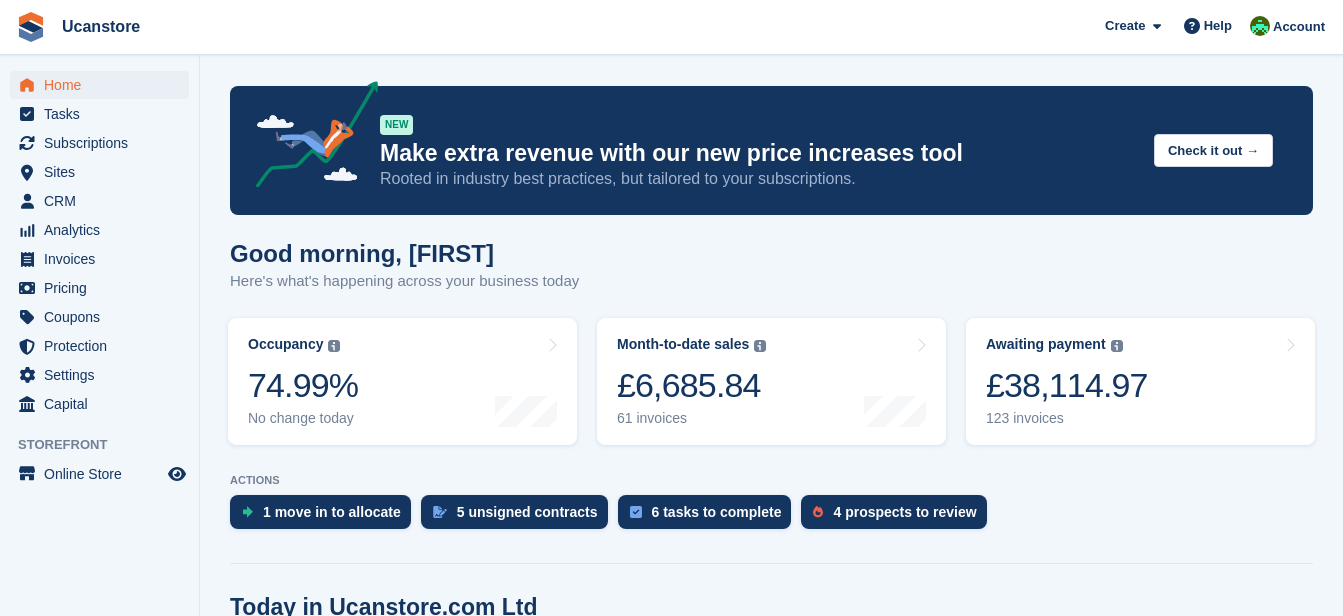 scroll, scrollTop: 0, scrollLeft: 0, axis: both 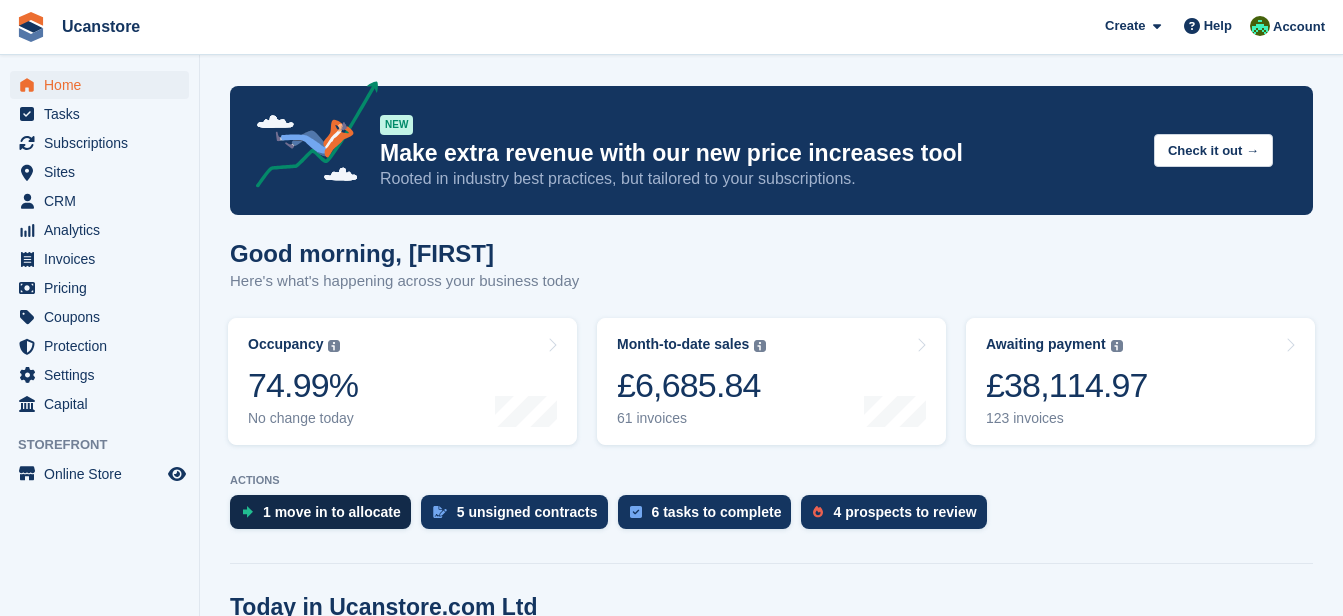 click on "1
move in to allocate" at bounding box center [332, 512] 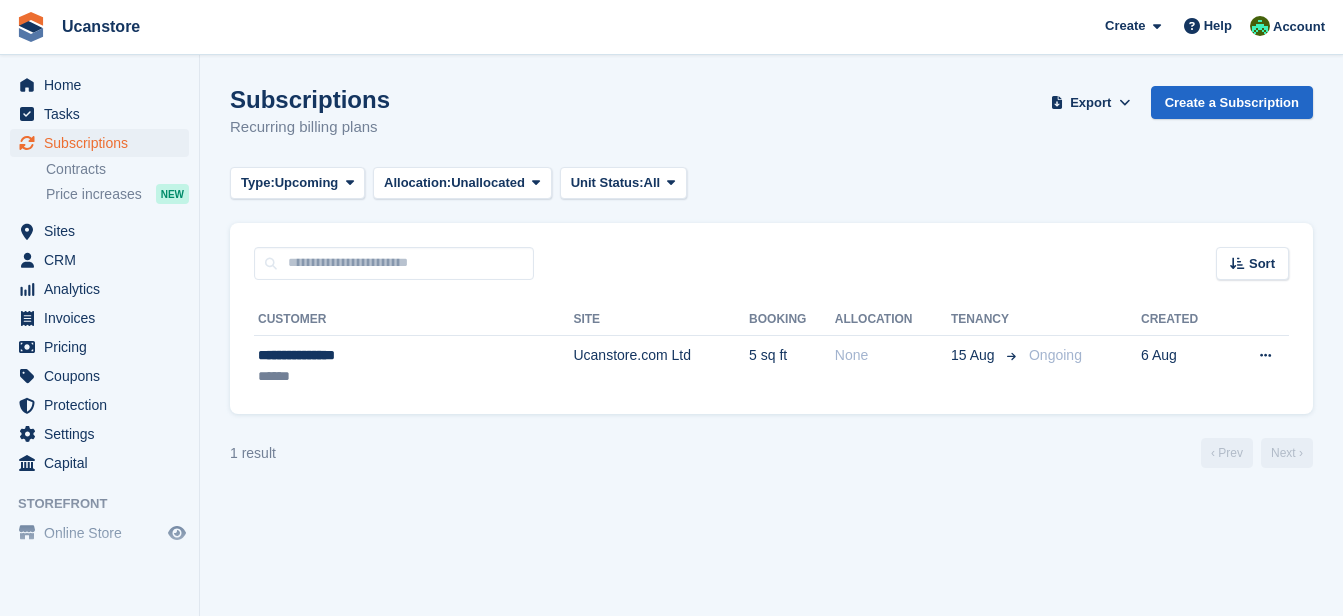 scroll, scrollTop: 0, scrollLeft: 0, axis: both 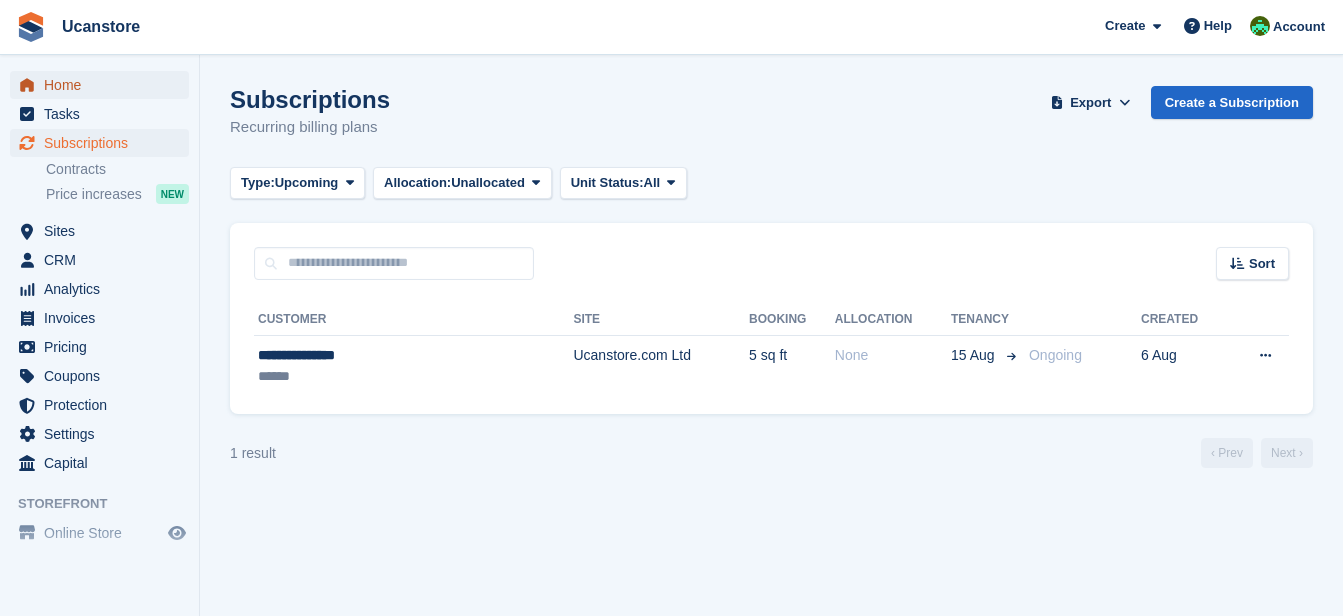 click on "Home" at bounding box center (104, 85) 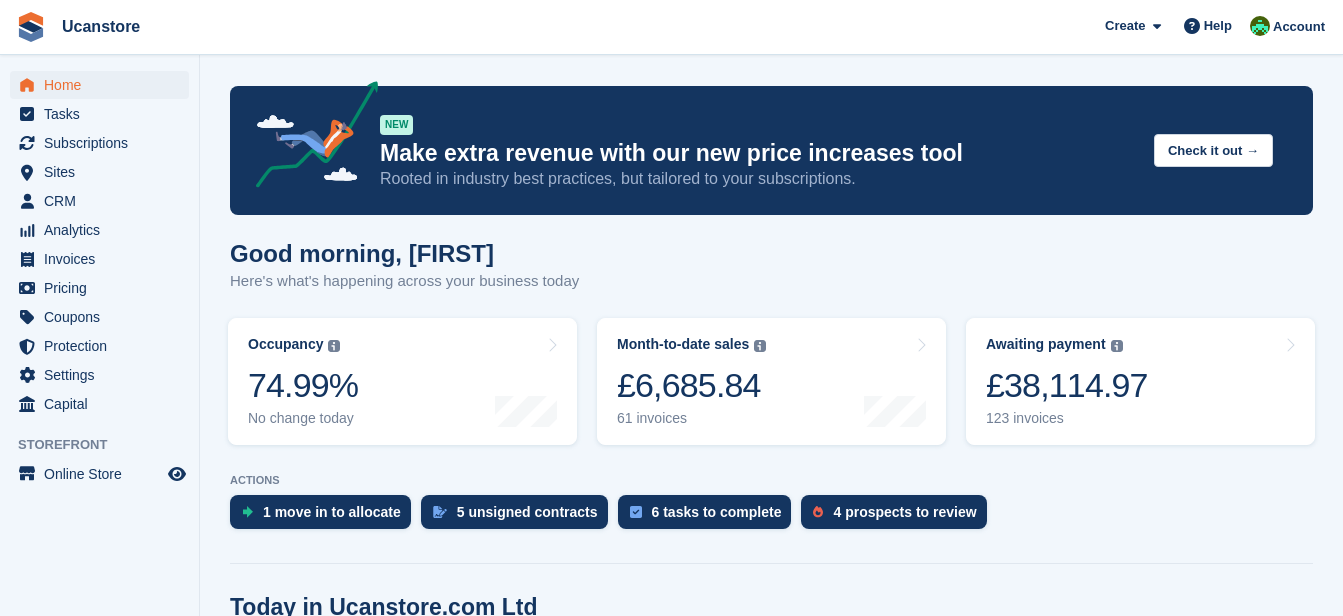 scroll, scrollTop: 0, scrollLeft: 0, axis: both 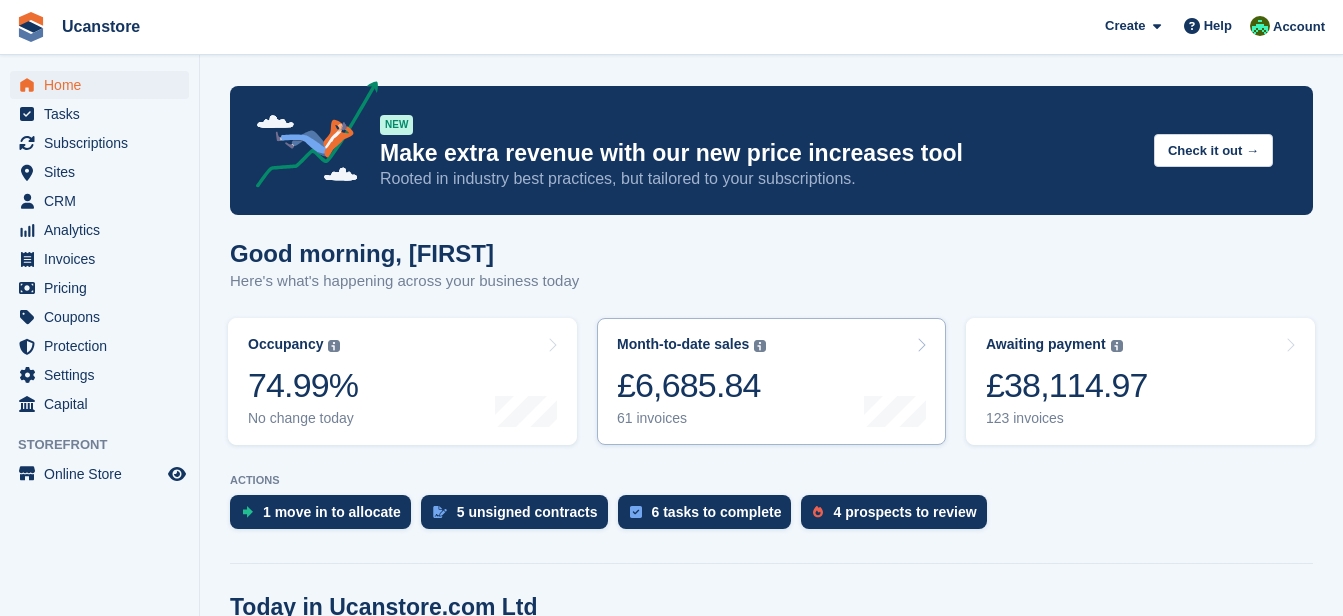 click on "4
prospects to review" at bounding box center [904, 512] 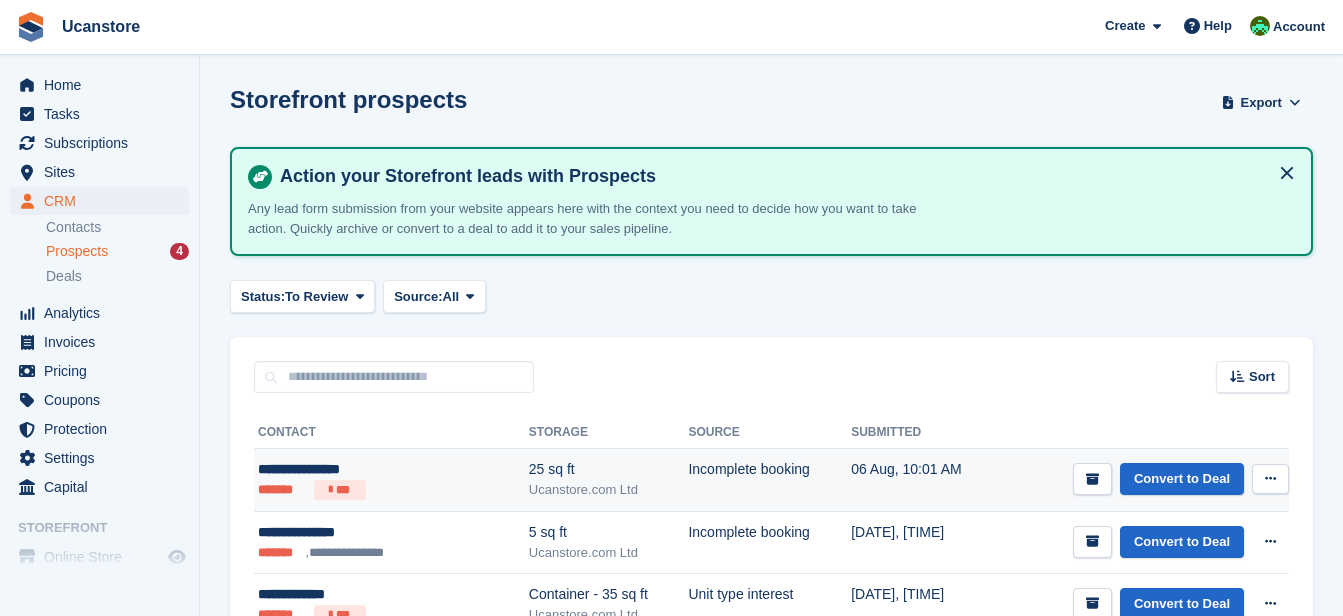 scroll, scrollTop: 100, scrollLeft: 0, axis: vertical 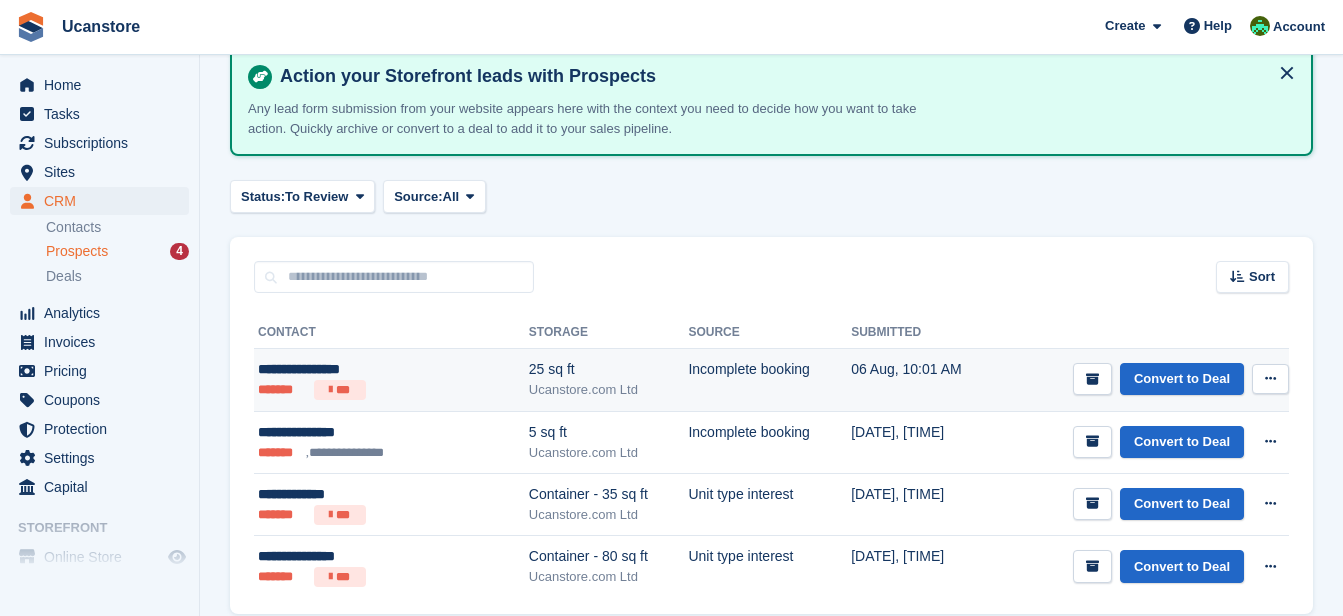 click at bounding box center (1270, 378) 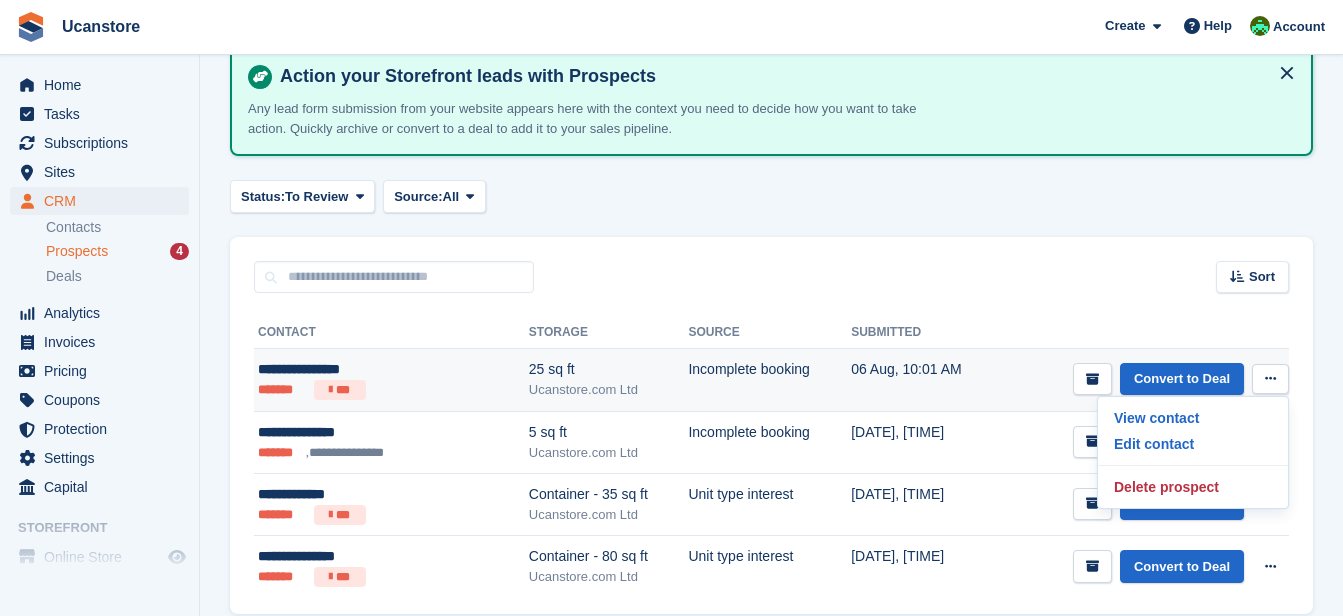 click on "**********" at bounding box center (358, 369) 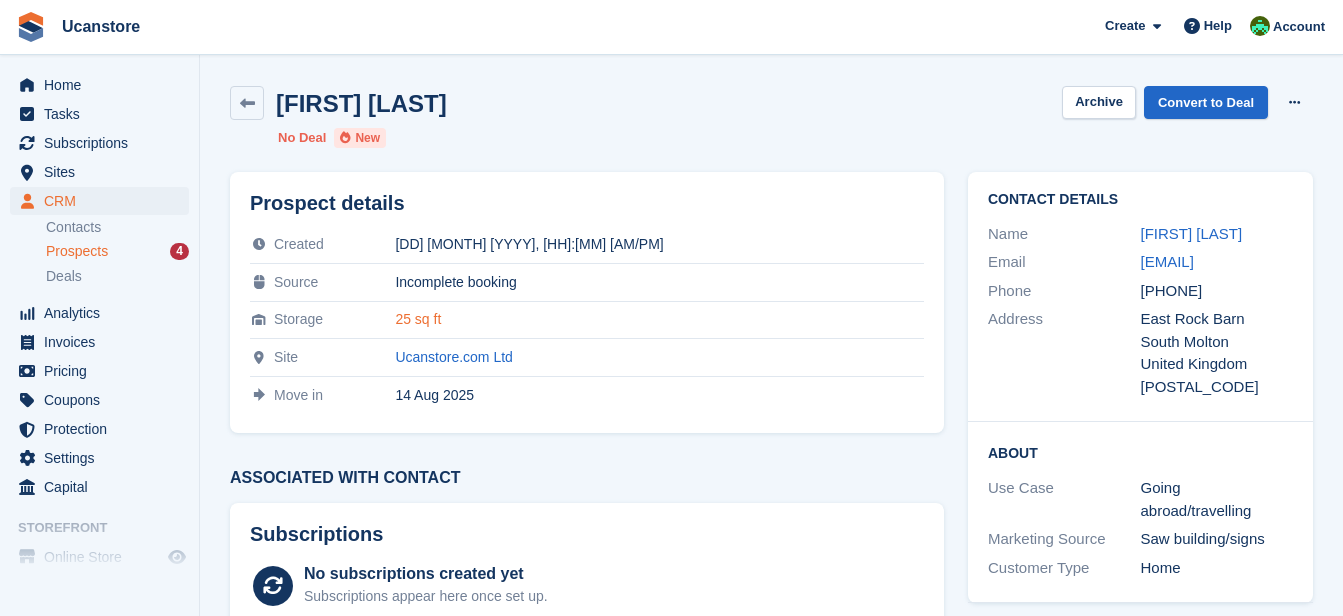 scroll, scrollTop: 100, scrollLeft: 0, axis: vertical 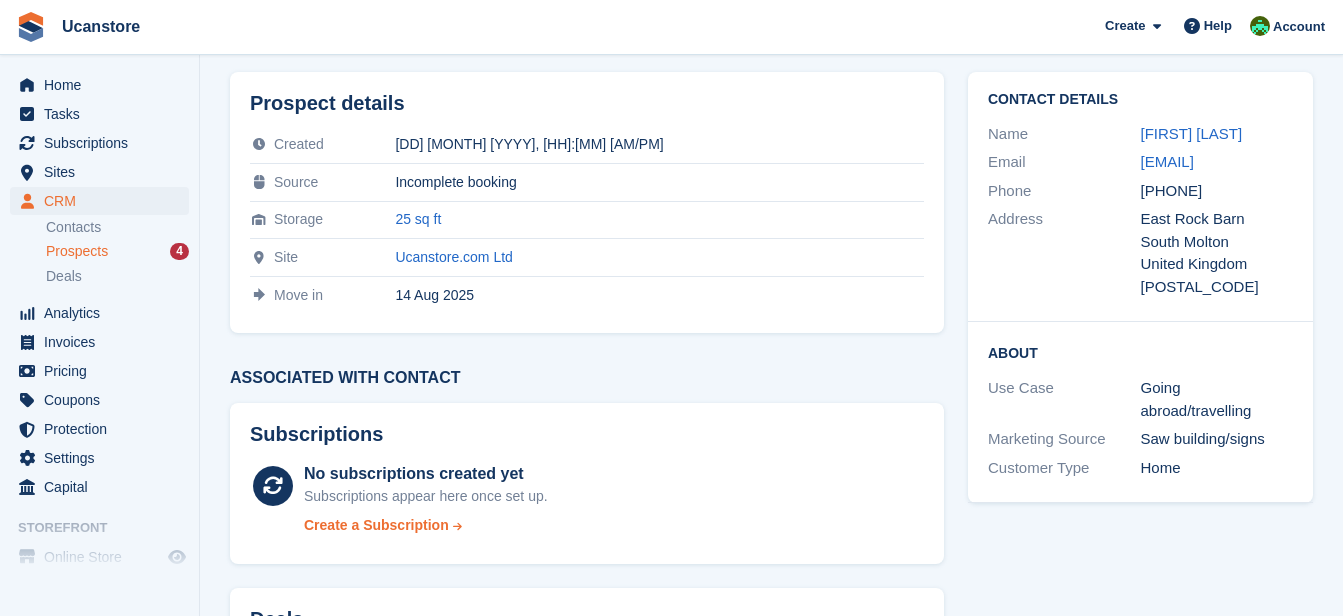 click on "Create a Subscription" at bounding box center (376, 525) 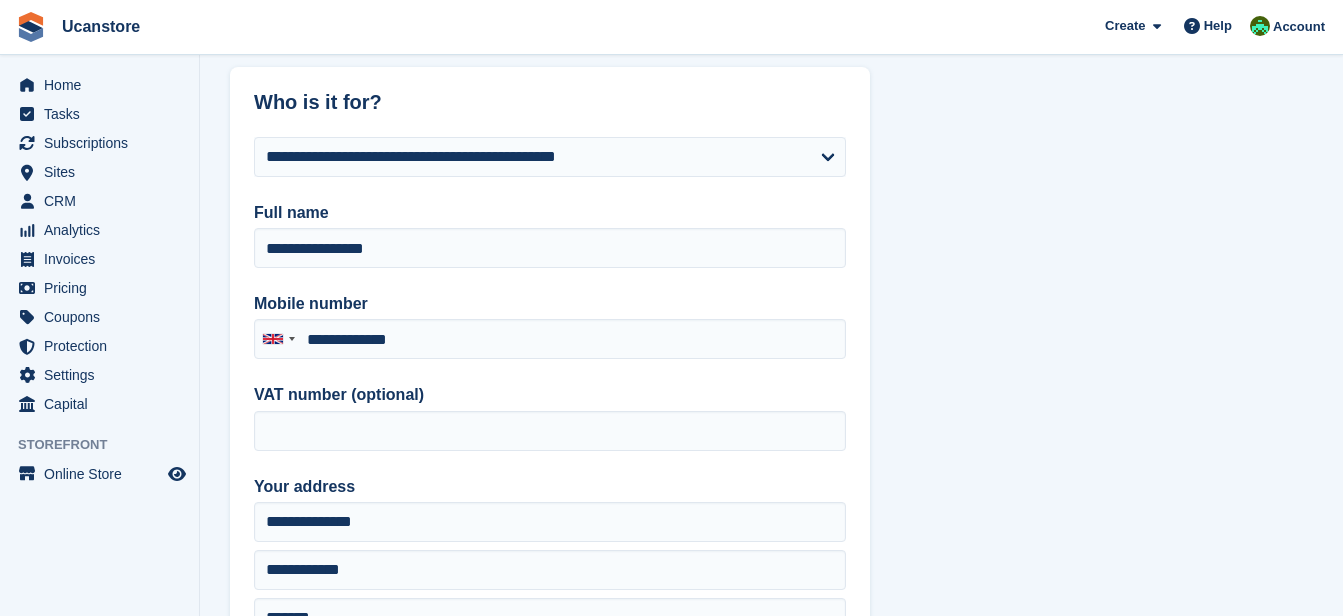 scroll, scrollTop: 0, scrollLeft: 0, axis: both 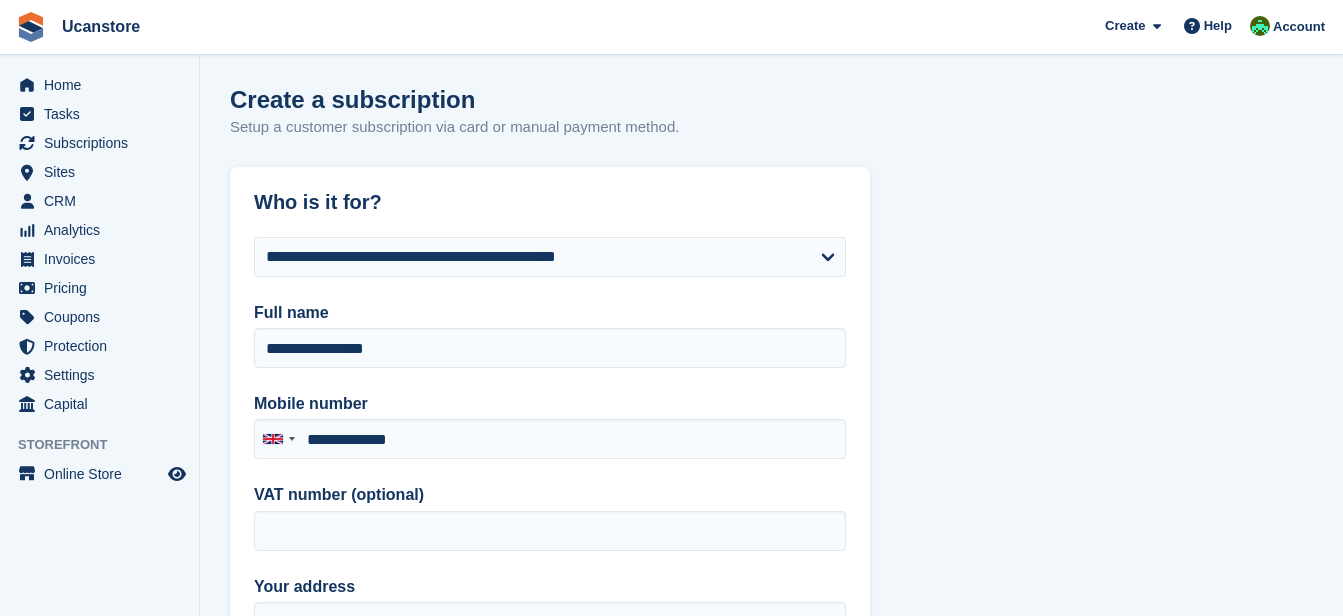 type on "**********" 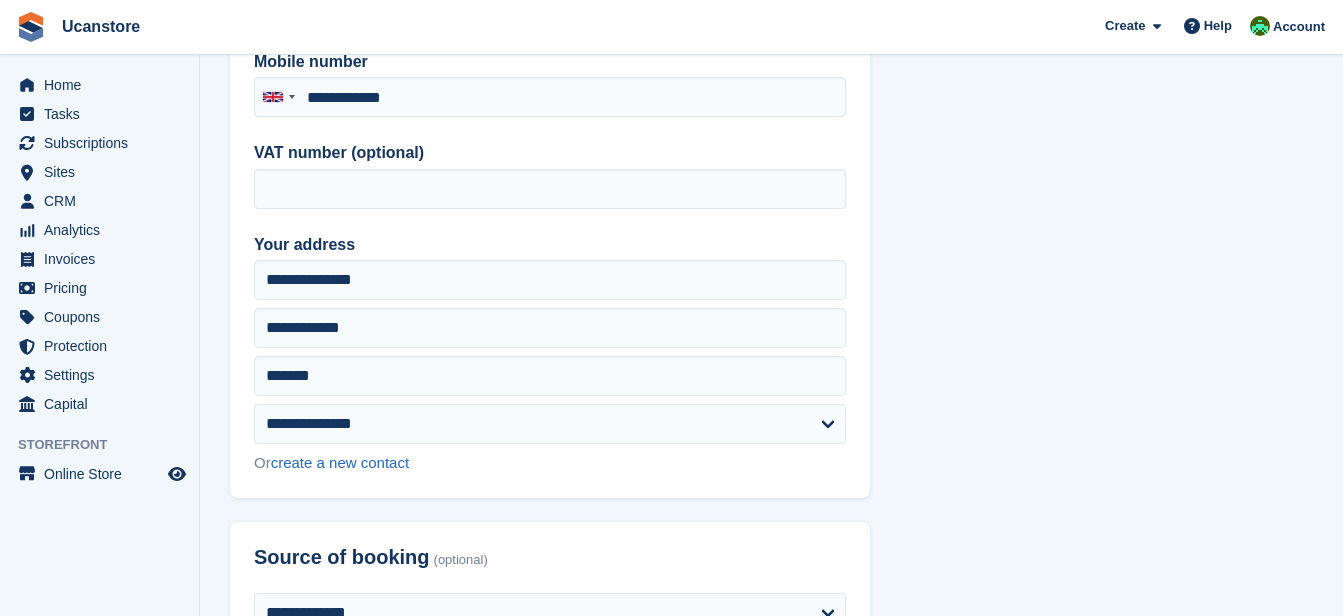 scroll, scrollTop: 0, scrollLeft: 0, axis: both 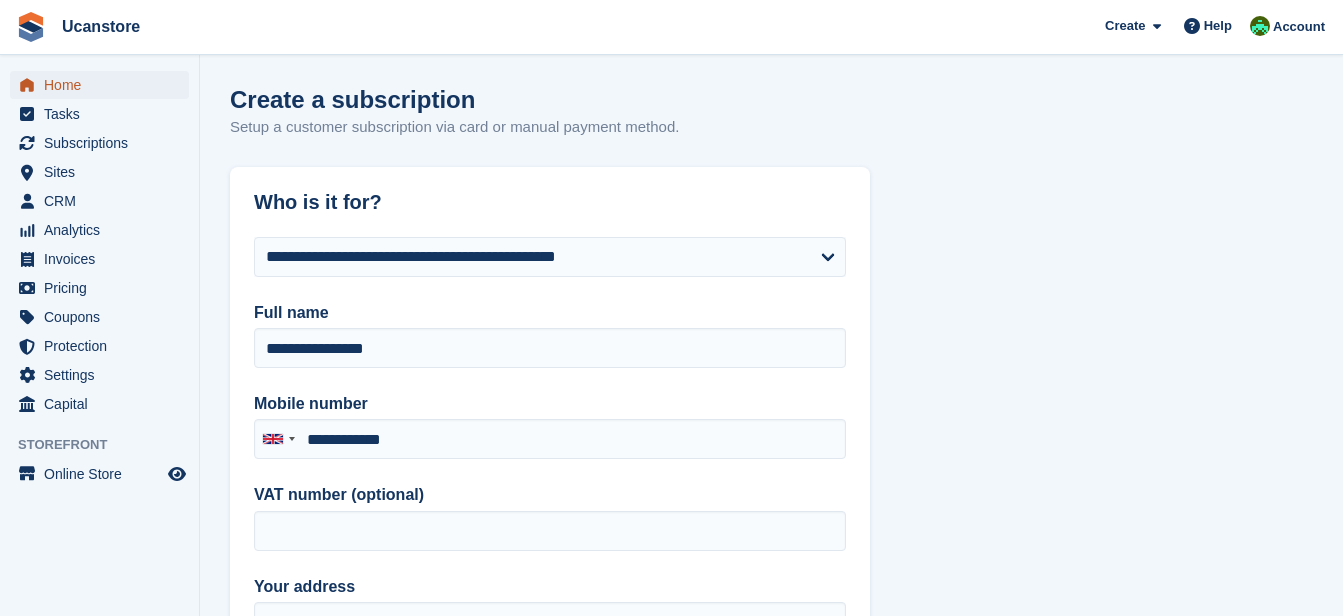 click on "Home" at bounding box center [104, 85] 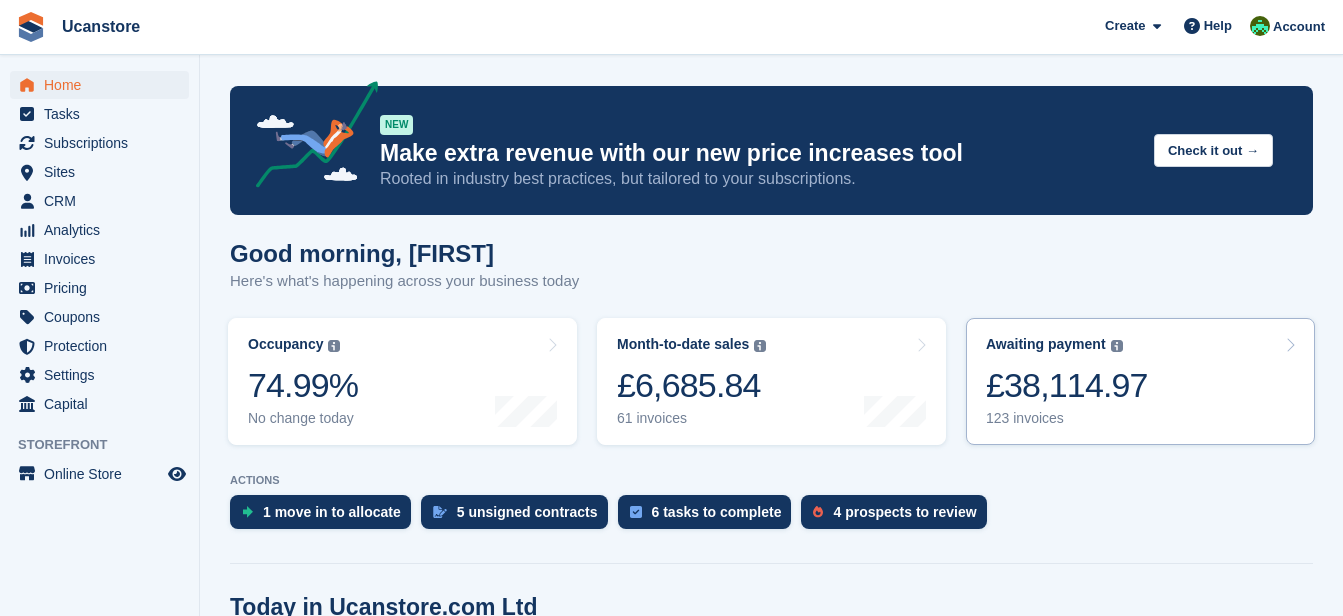 scroll, scrollTop: 200, scrollLeft: 0, axis: vertical 